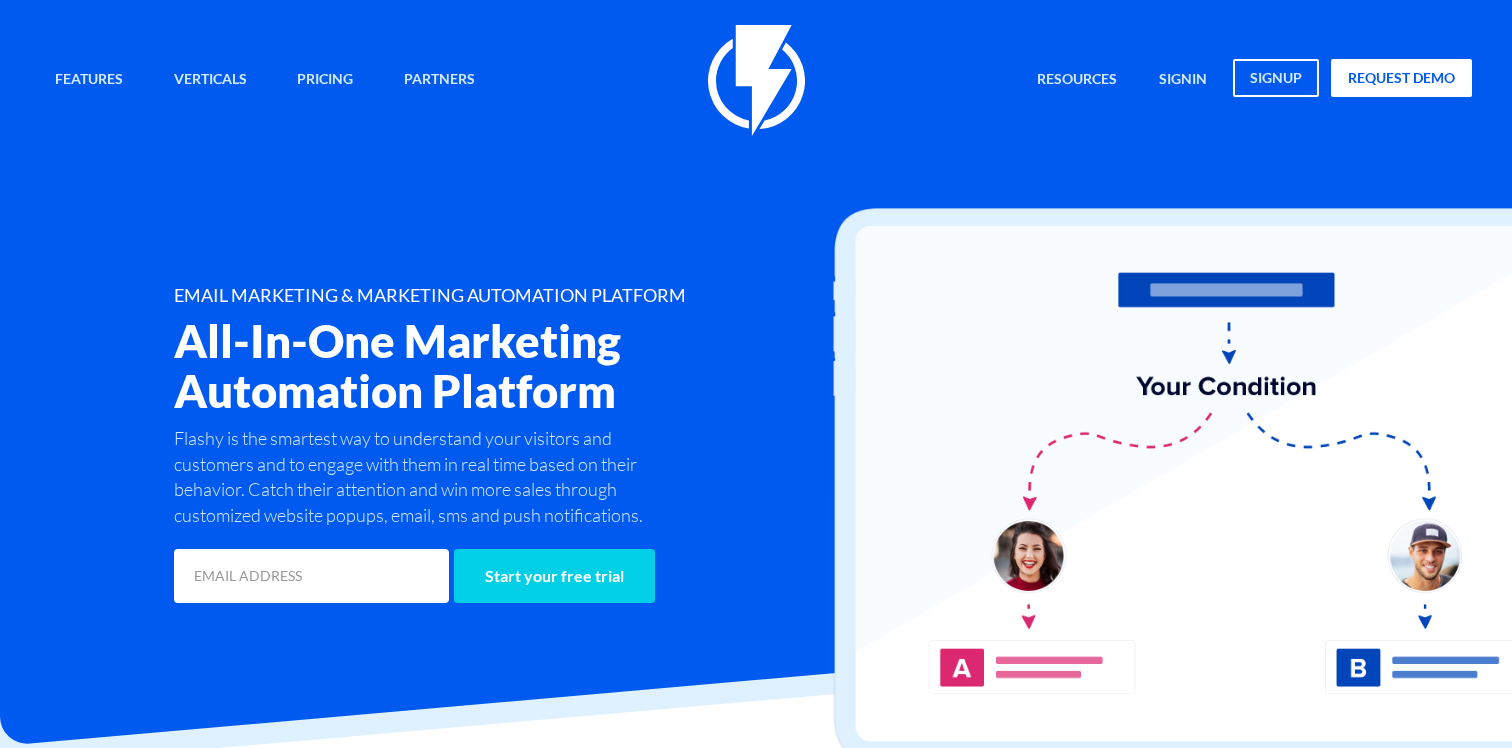scroll, scrollTop: 0, scrollLeft: 0, axis: both 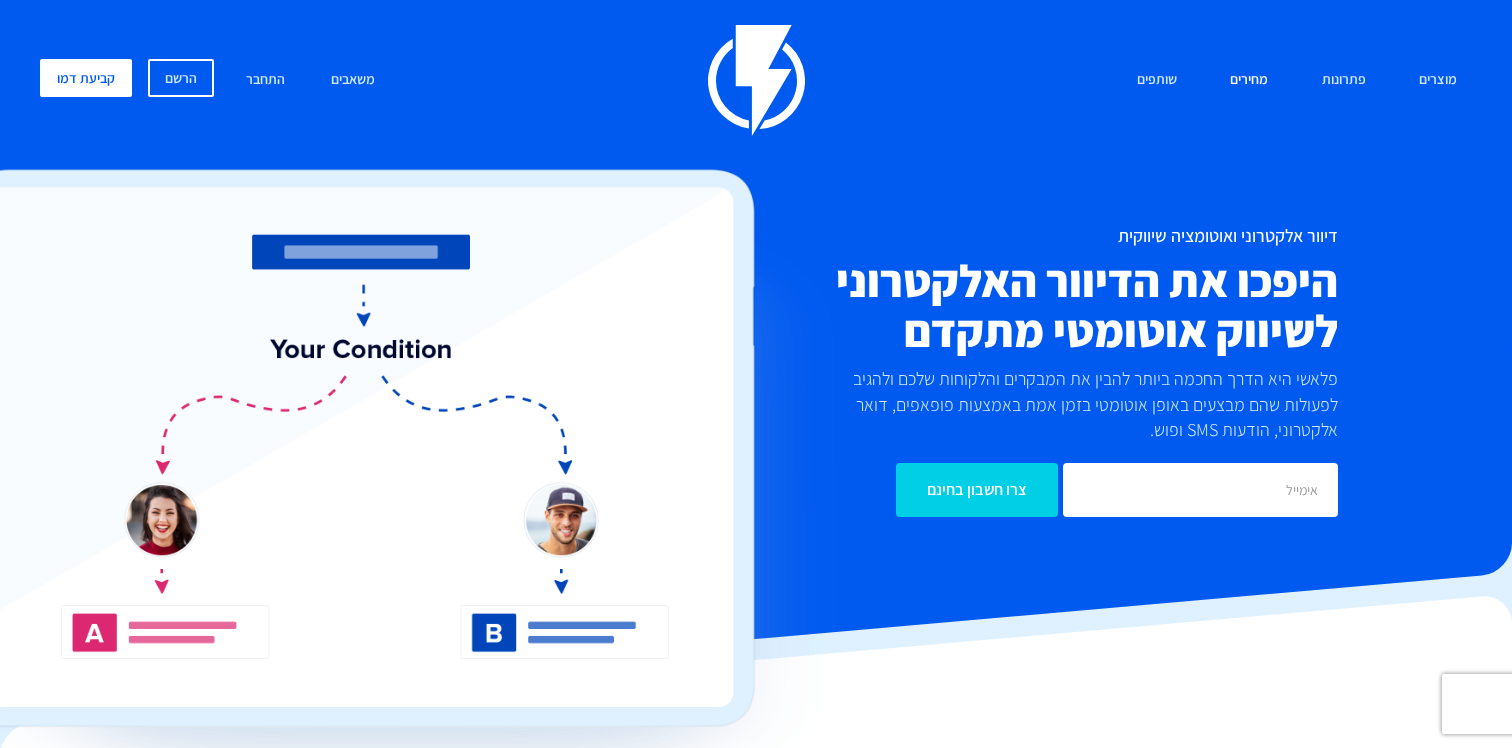 click on "מחירים" at bounding box center (1249, 80) 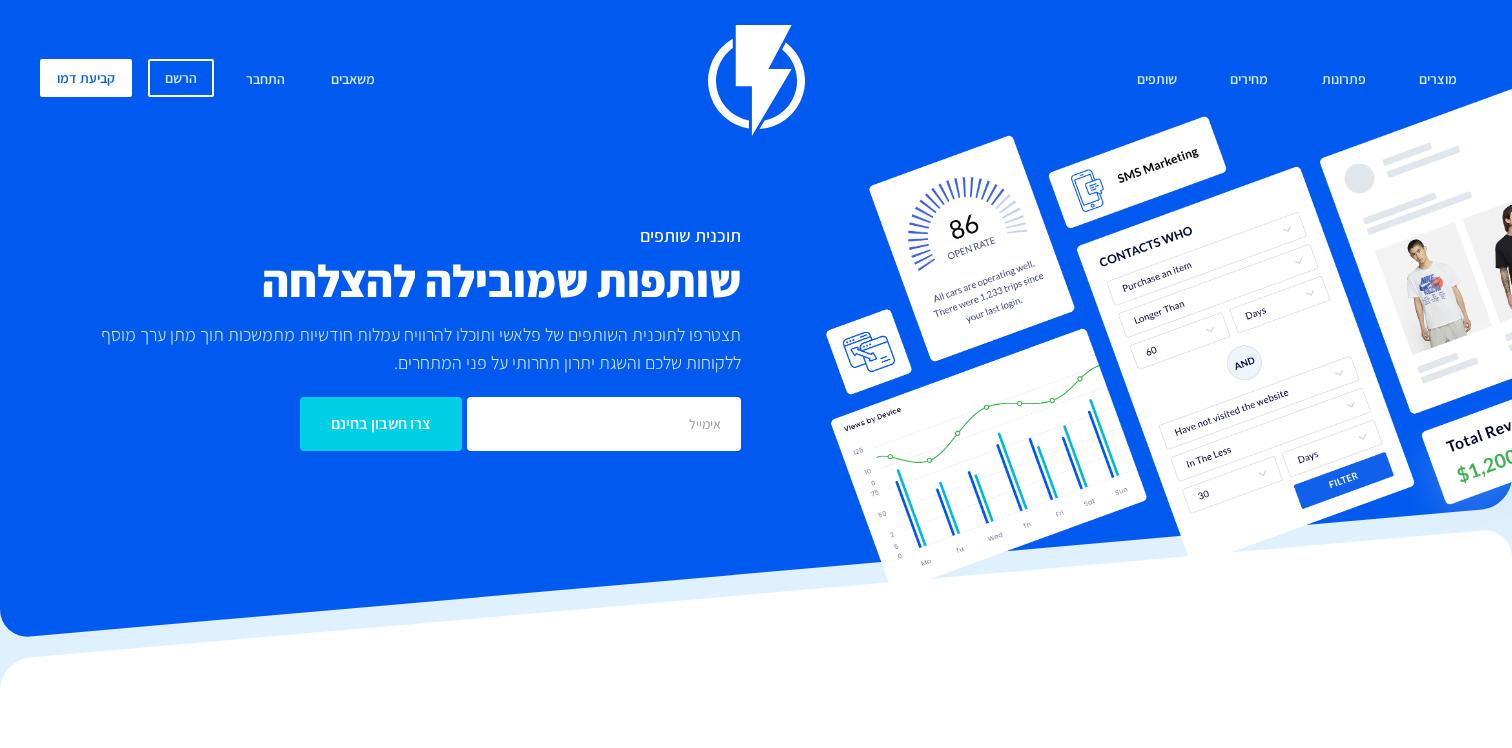 scroll, scrollTop: 0, scrollLeft: 0, axis: both 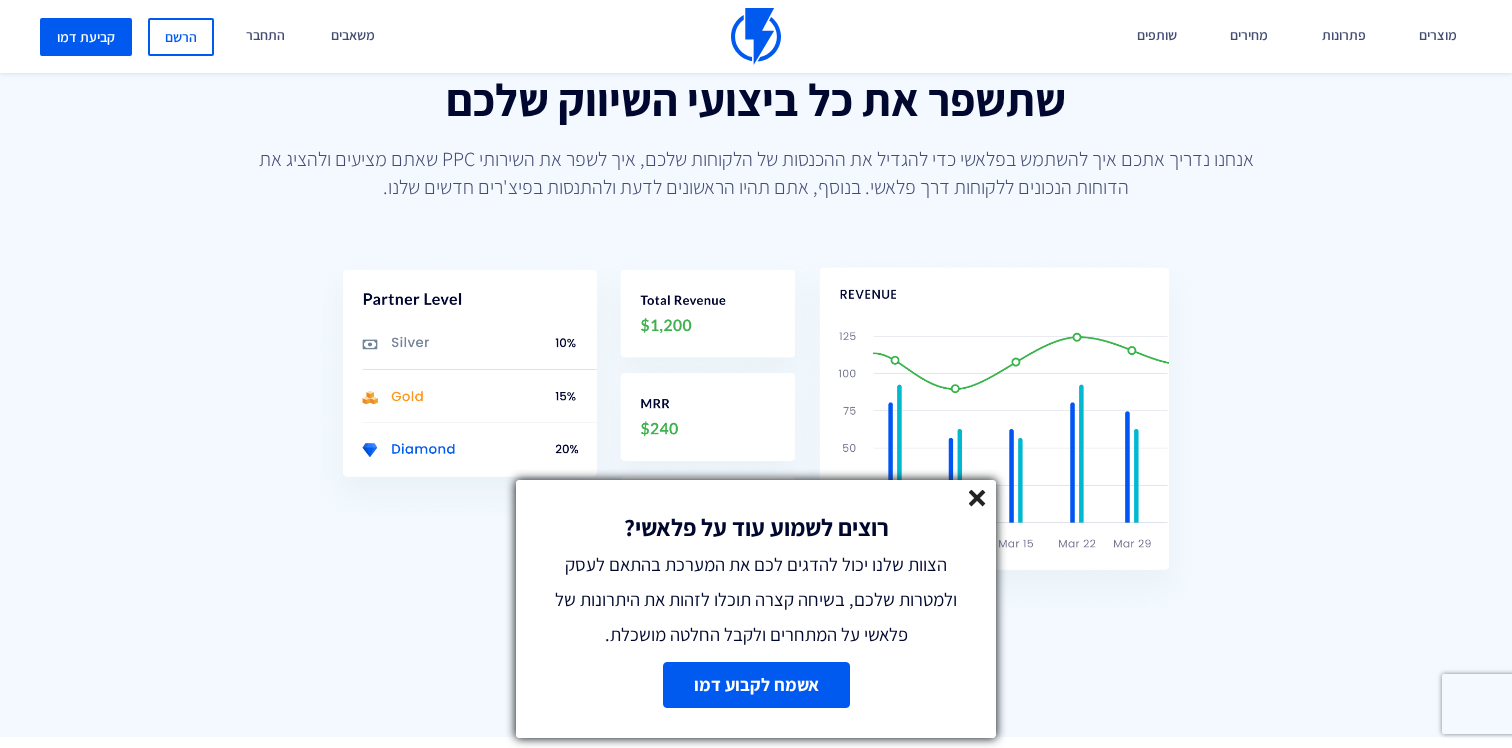 click 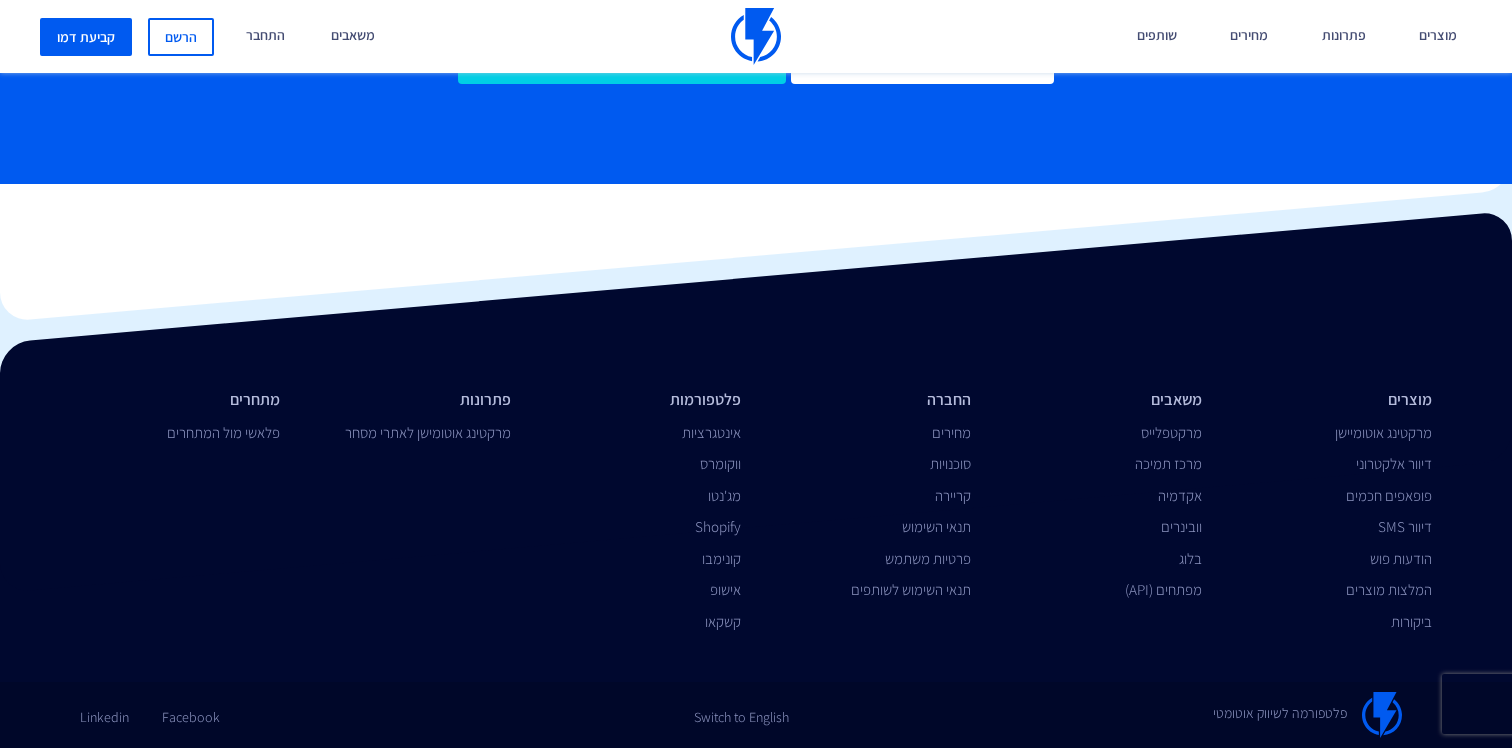 scroll, scrollTop: 6377, scrollLeft: 0, axis: vertical 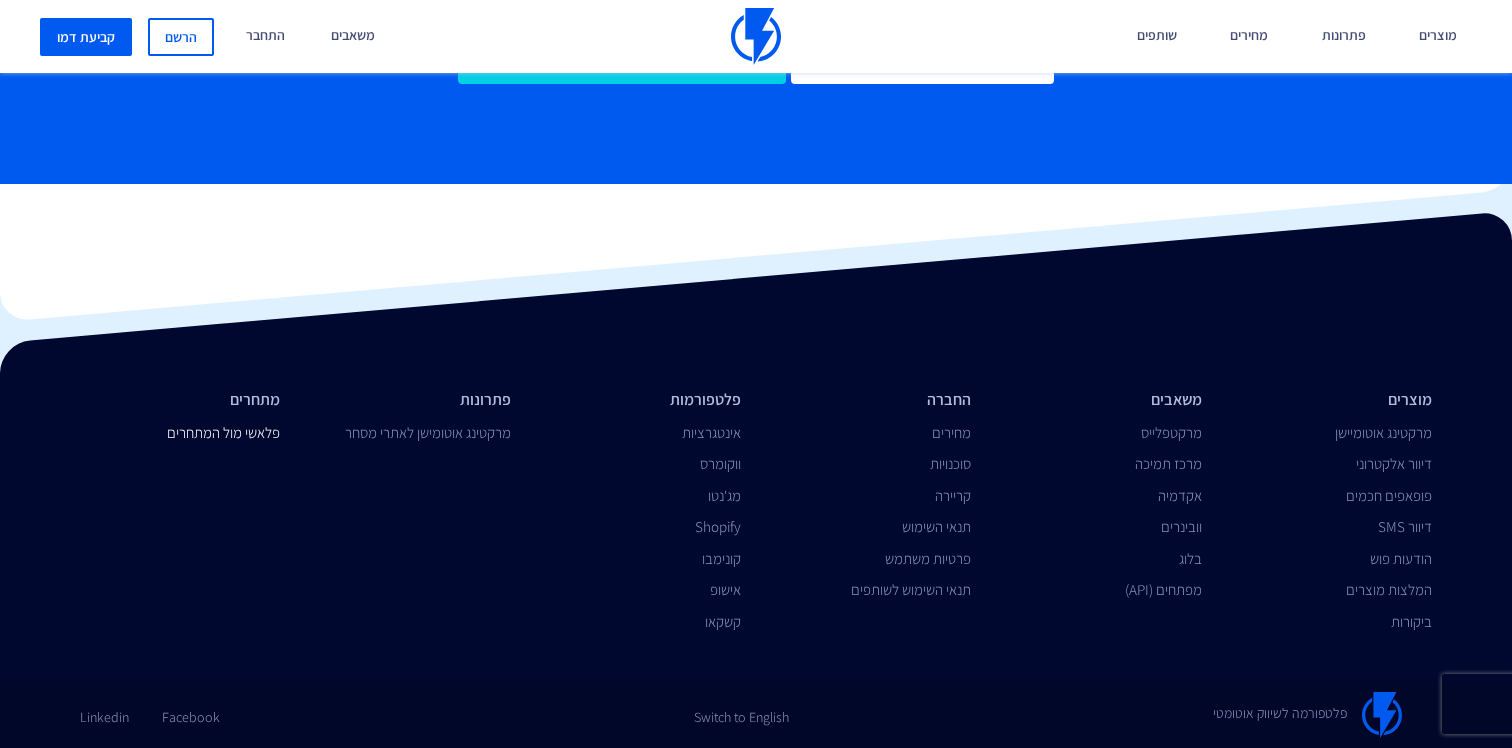 click on "פלאשי מול המתחרים" at bounding box center (223, 432) 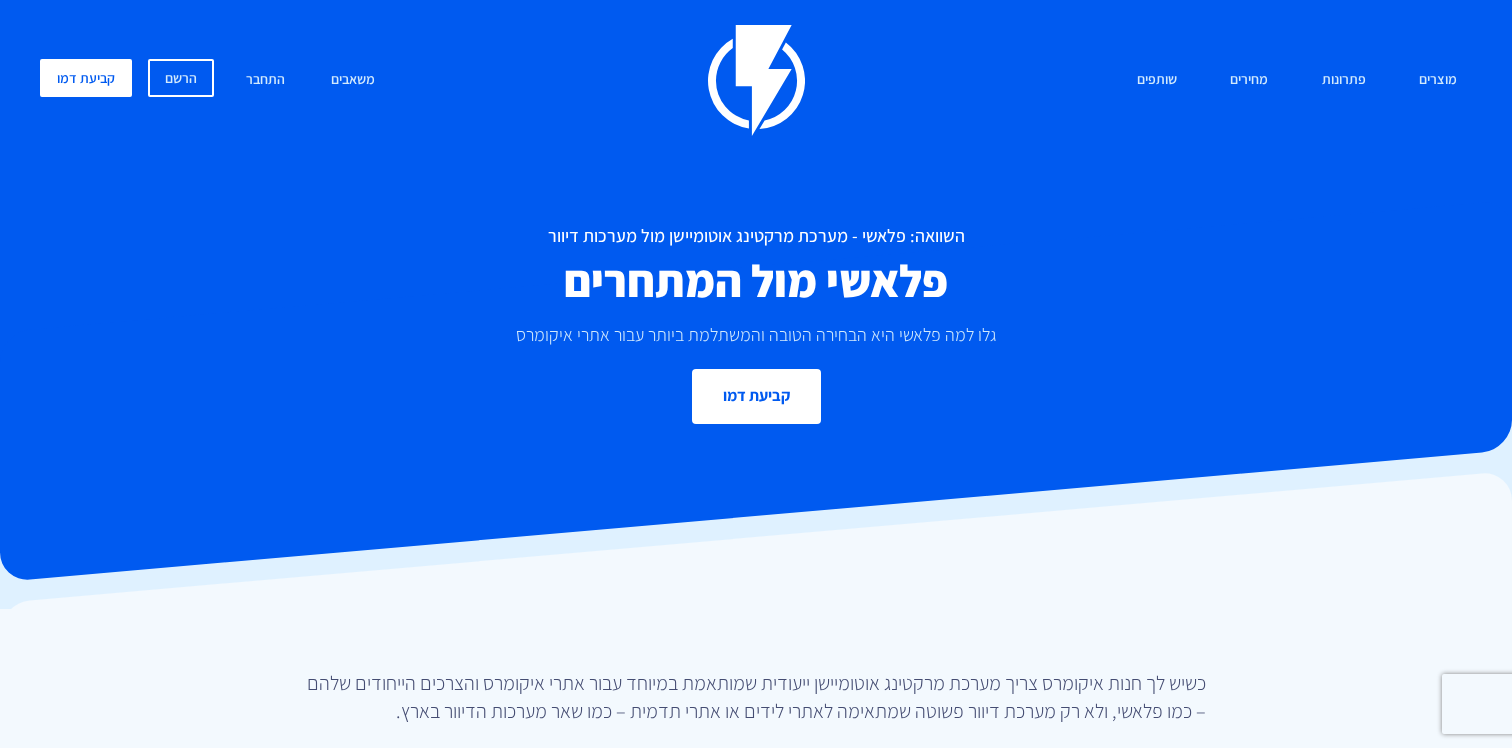 scroll, scrollTop: 0, scrollLeft: 0, axis: both 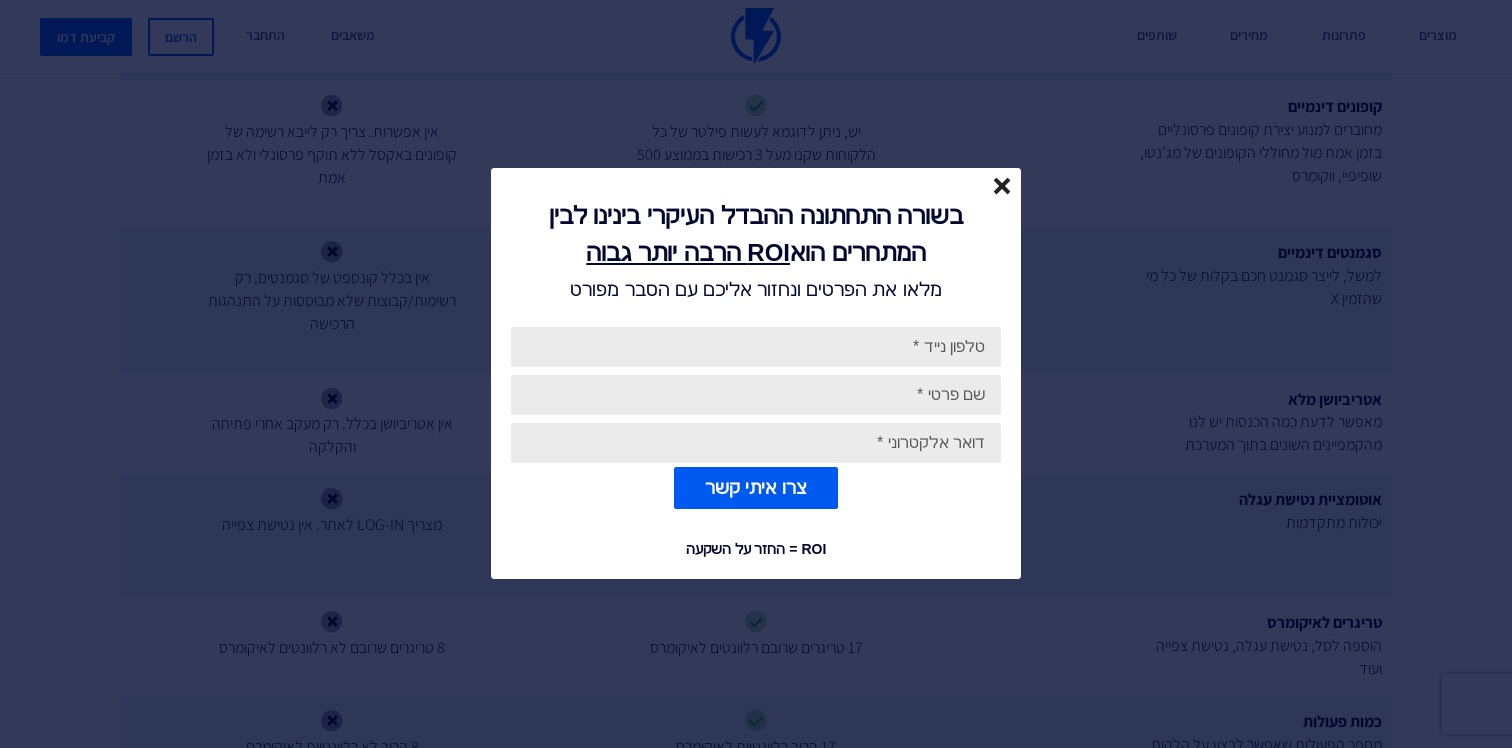 click 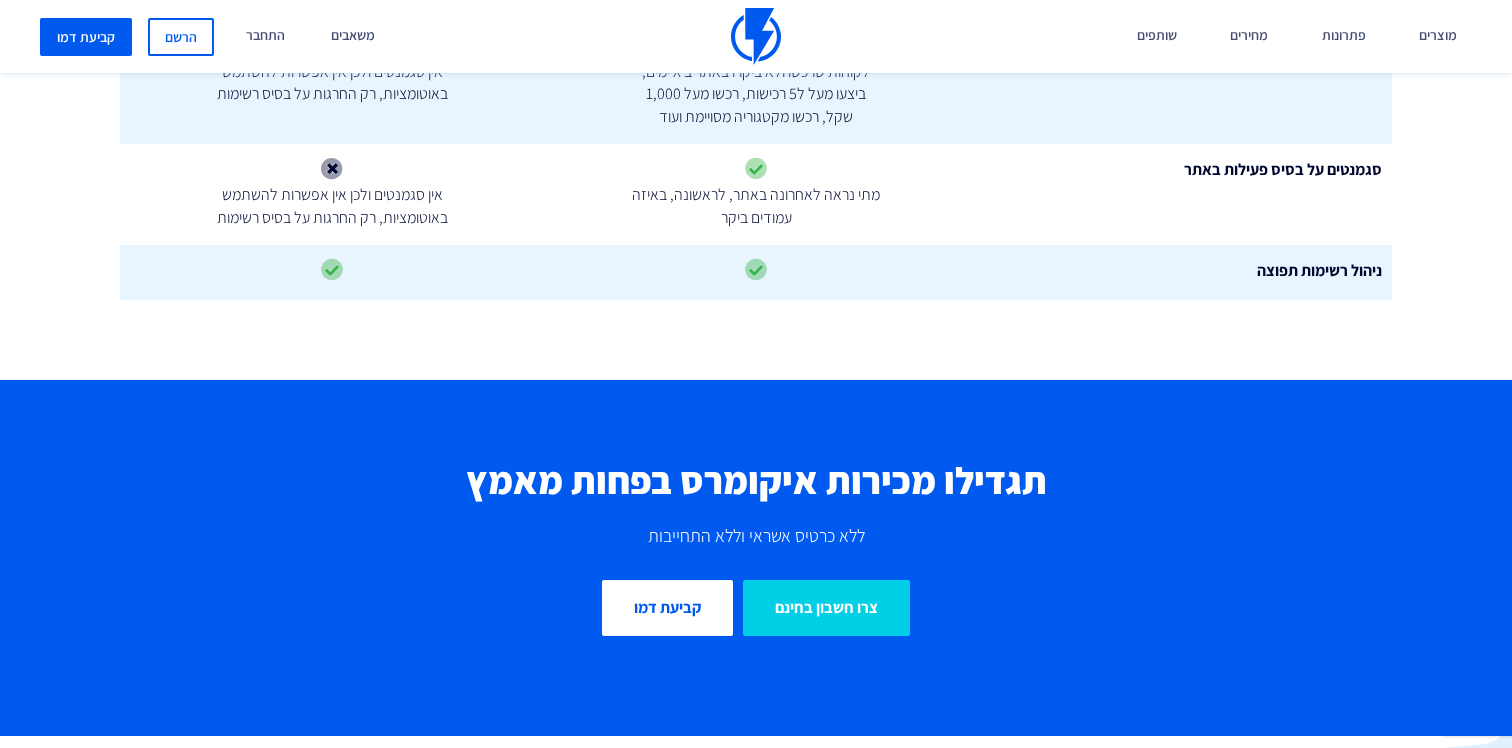 scroll, scrollTop: 6588, scrollLeft: 0, axis: vertical 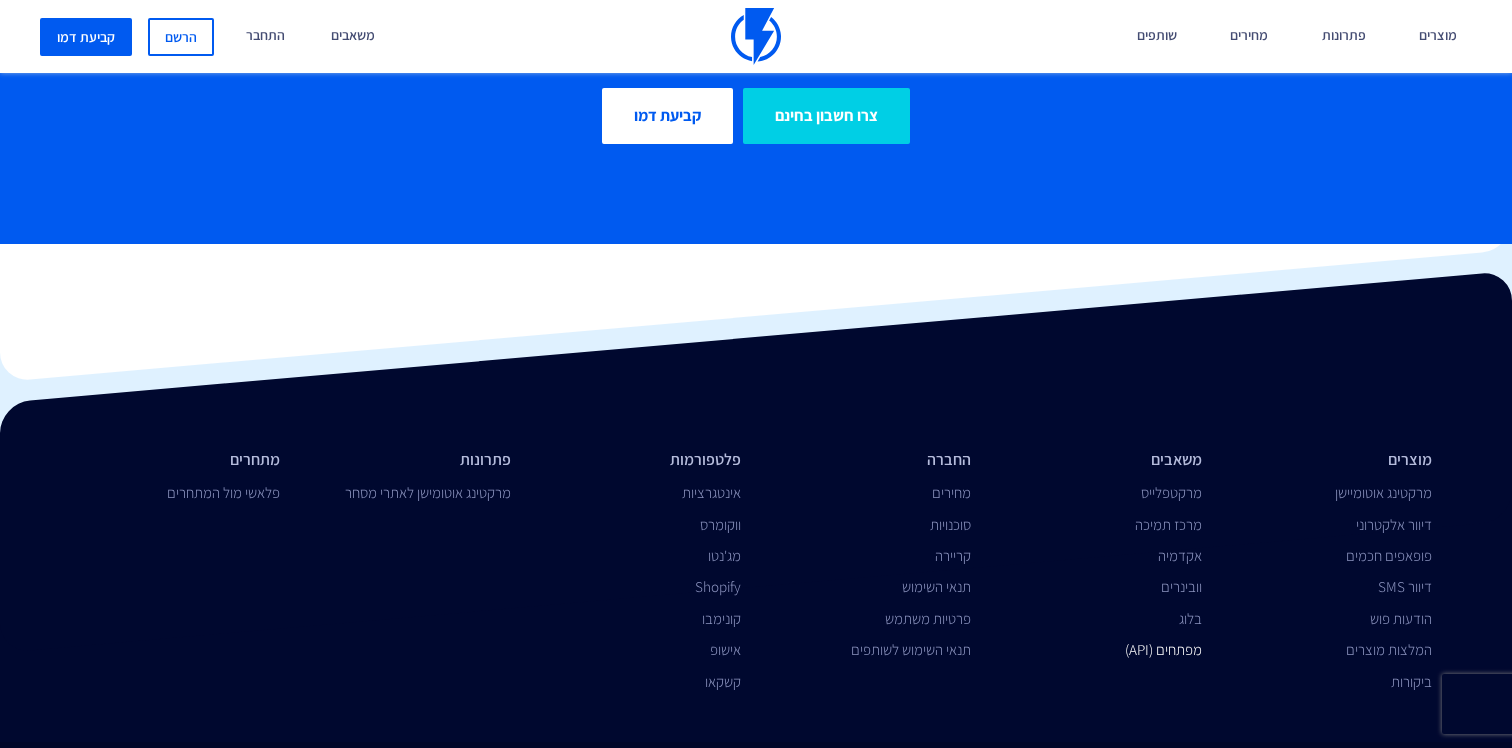 click on "מפתחים (API)" at bounding box center [1163, 649] 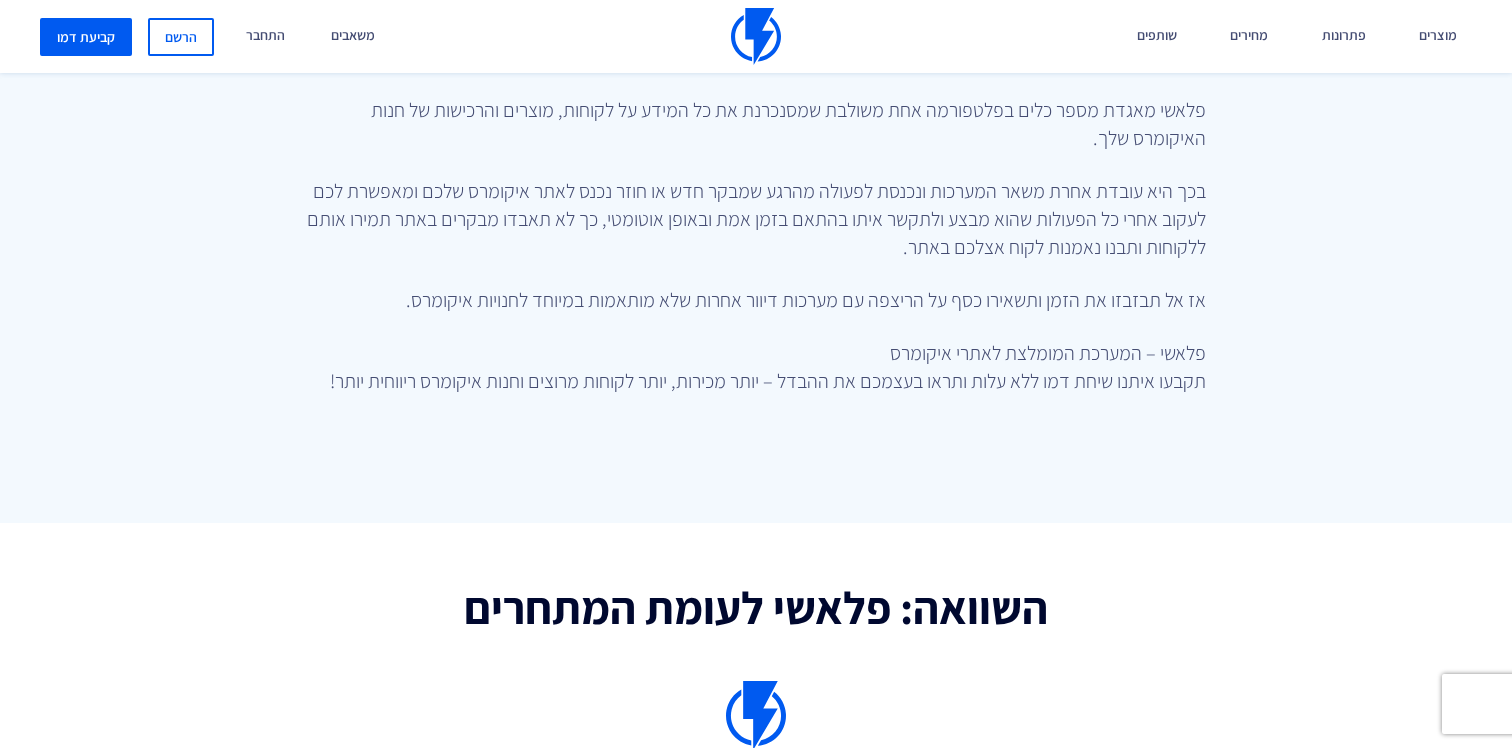 scroll, scrollTop: 941, scrollLeft: 0, axis: vertical 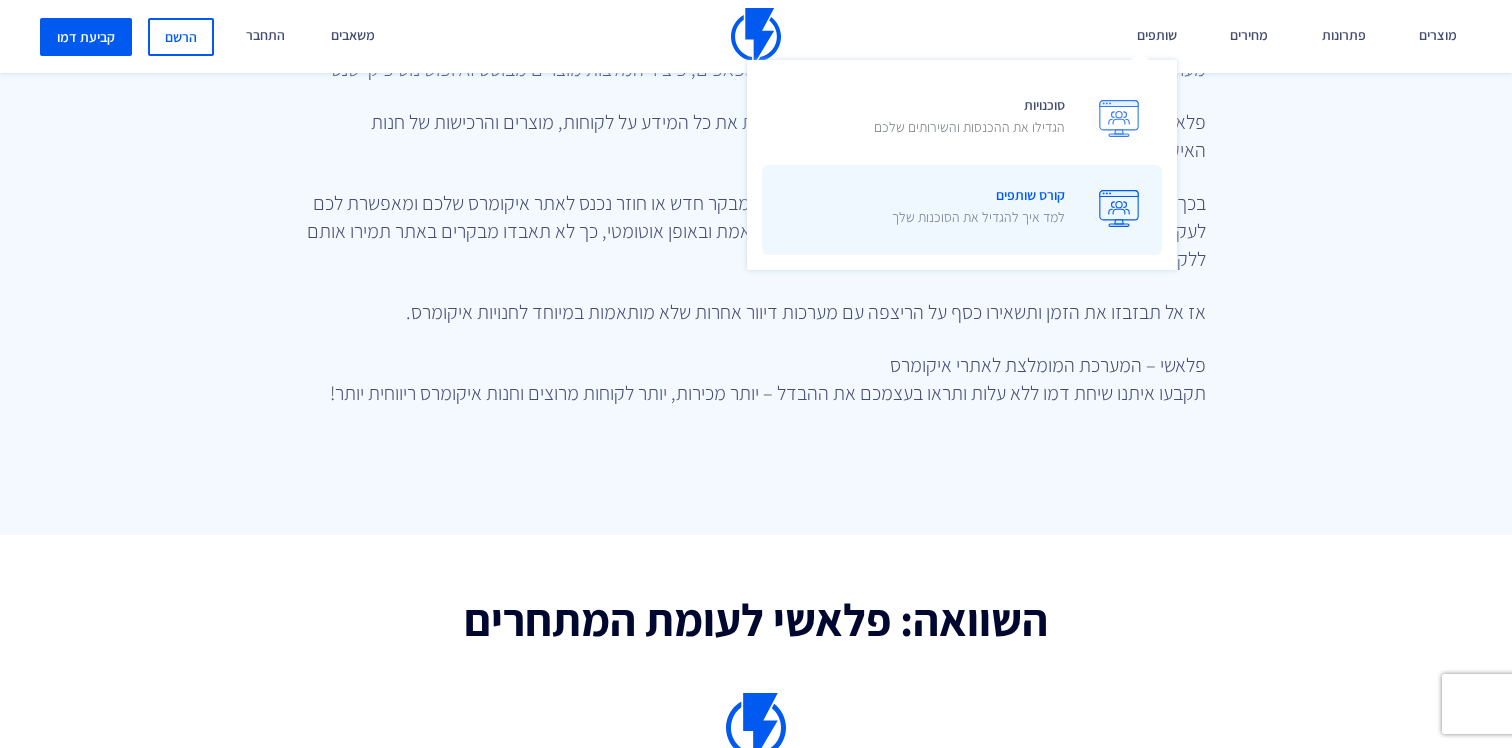 click on "למד איך להגדיל את הסוכנות שלך" at bounding box center [978, 217] 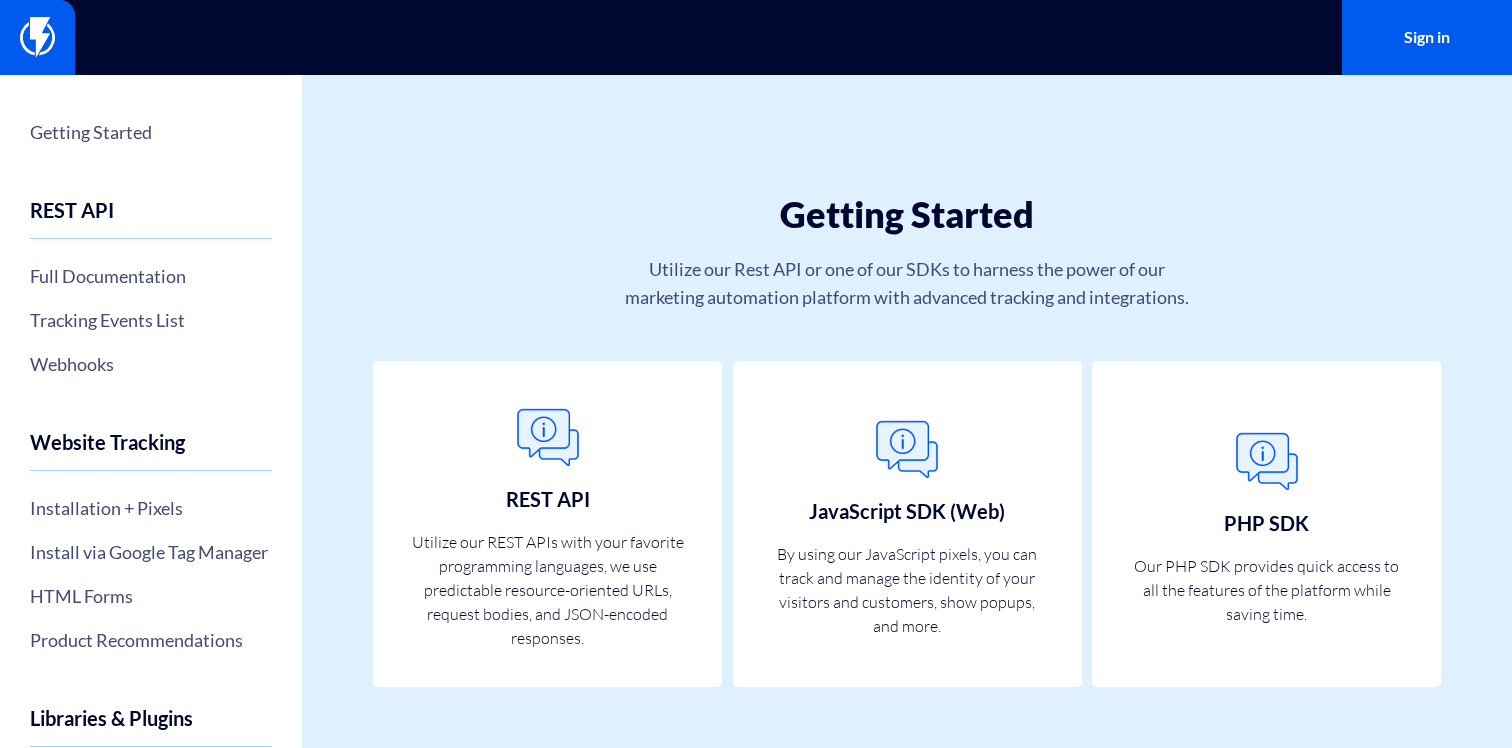 scroll, scrollTop: 0, scrollLeft: 0, axis: both 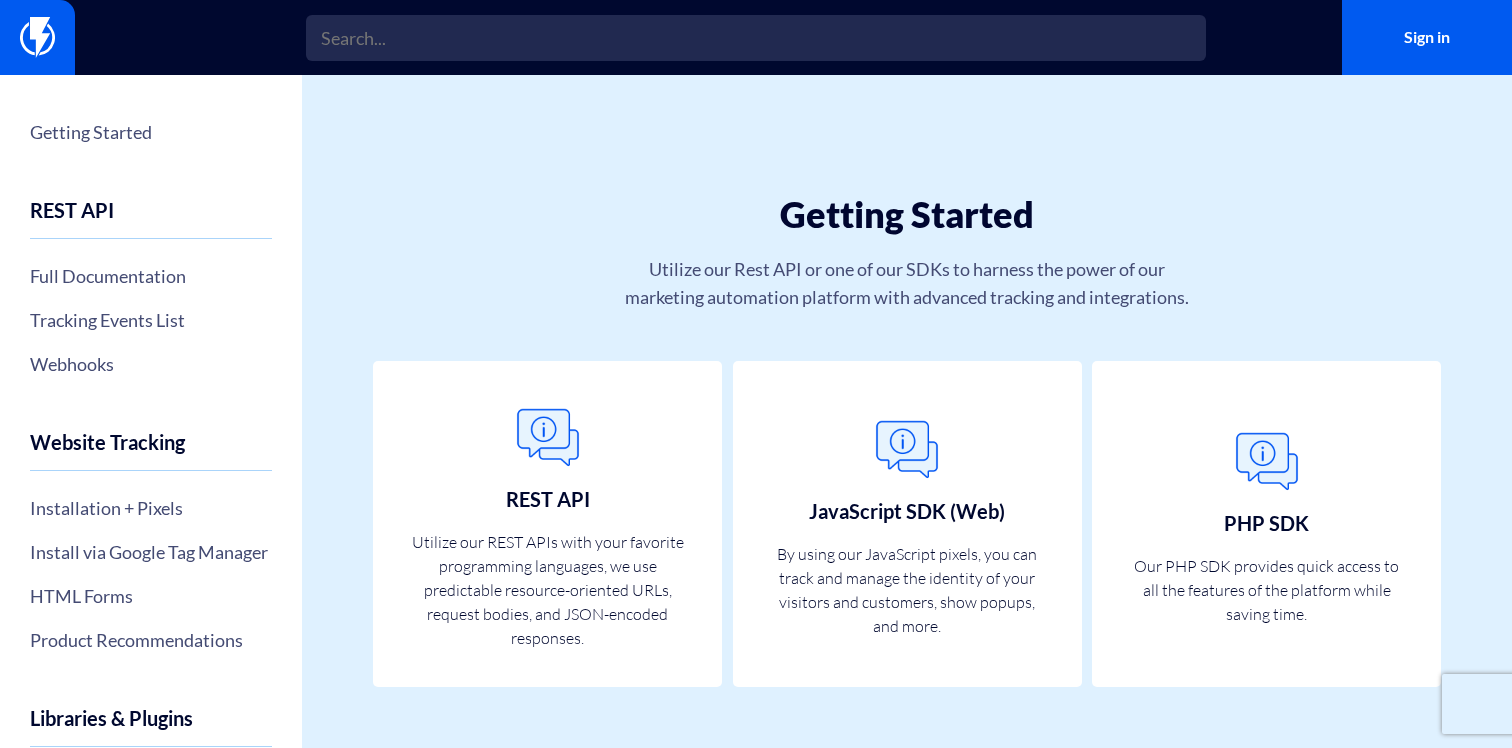 click on "Getting Started
Utilize our Rest API or one of our SDKs to harness the power of our marketing automation platform with advanced tracking and integrations." at bounding box center [907, 218] 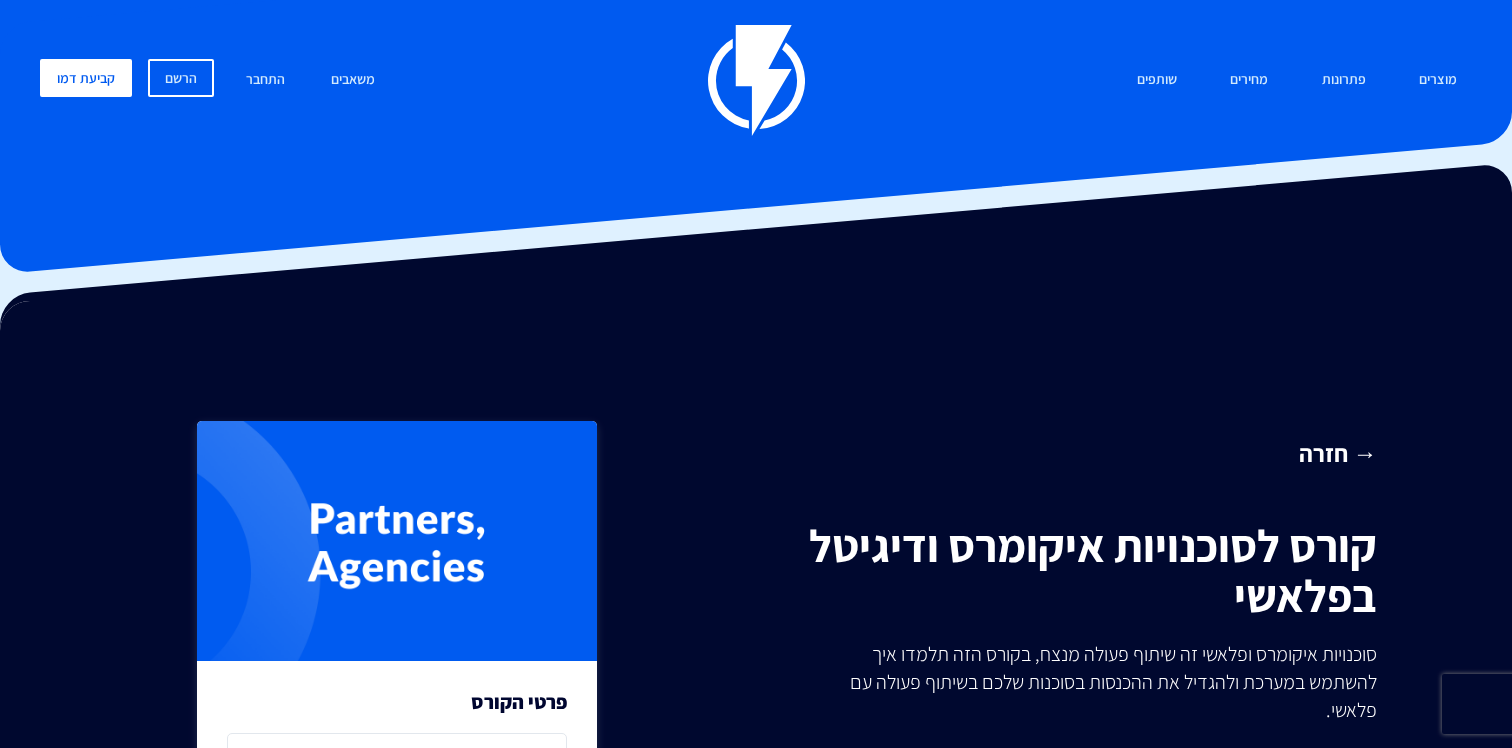 scroll, scrollTop: 0, scrollLeft: 0, axis: both 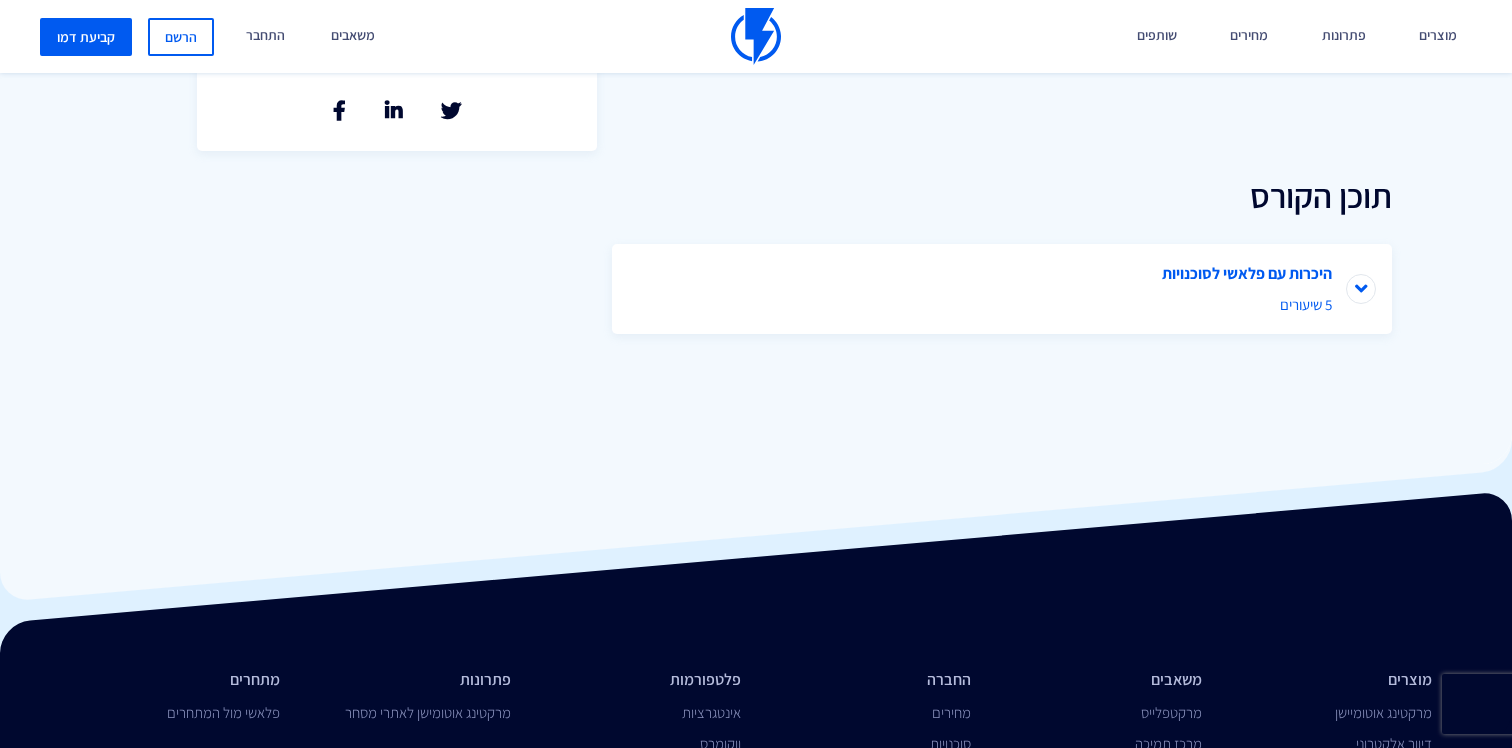 click on "היכרות עם פלאשי לסוכנויות
5                                שיעורים" at bounding box center [1002, 289] 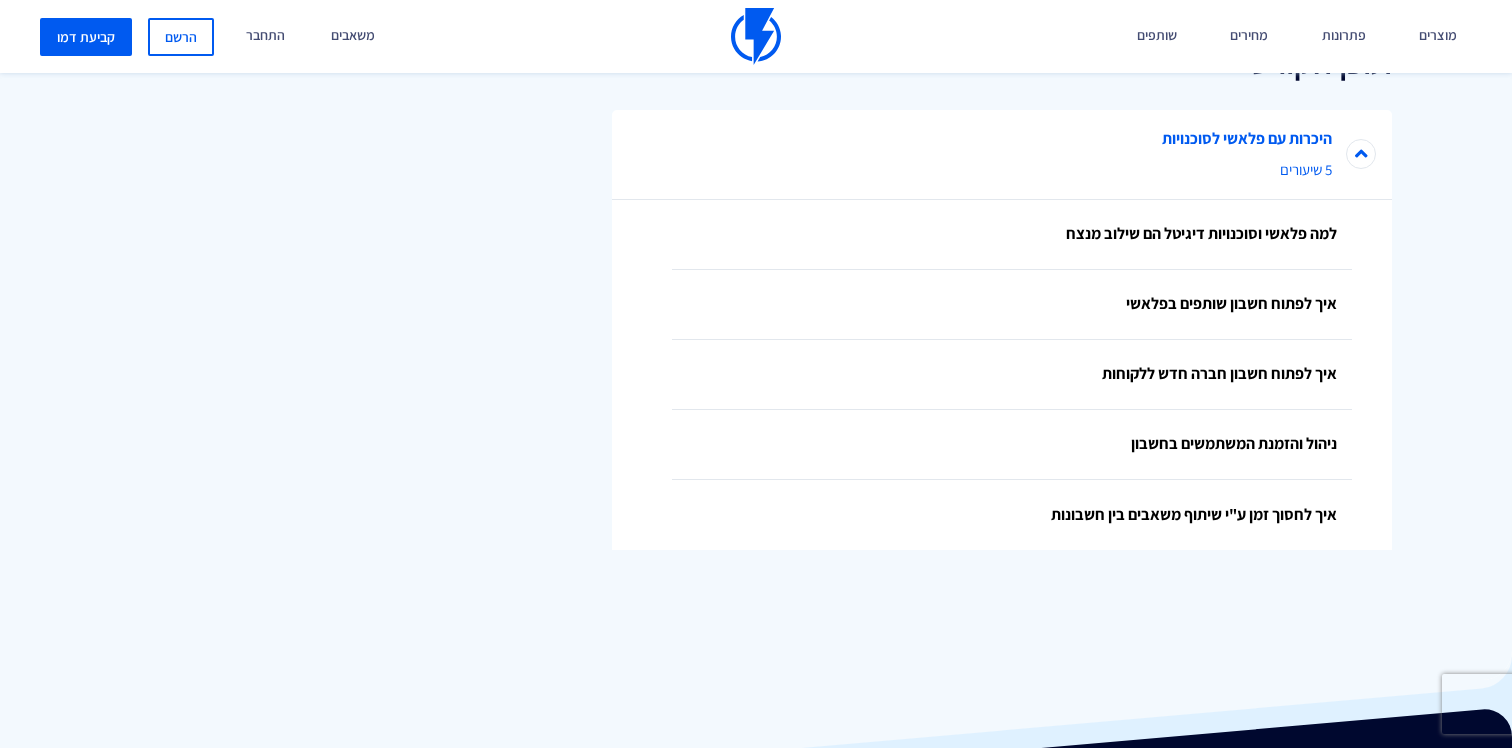scroll, scrollTop: 983, scrollLeft: 0, axis: vertical 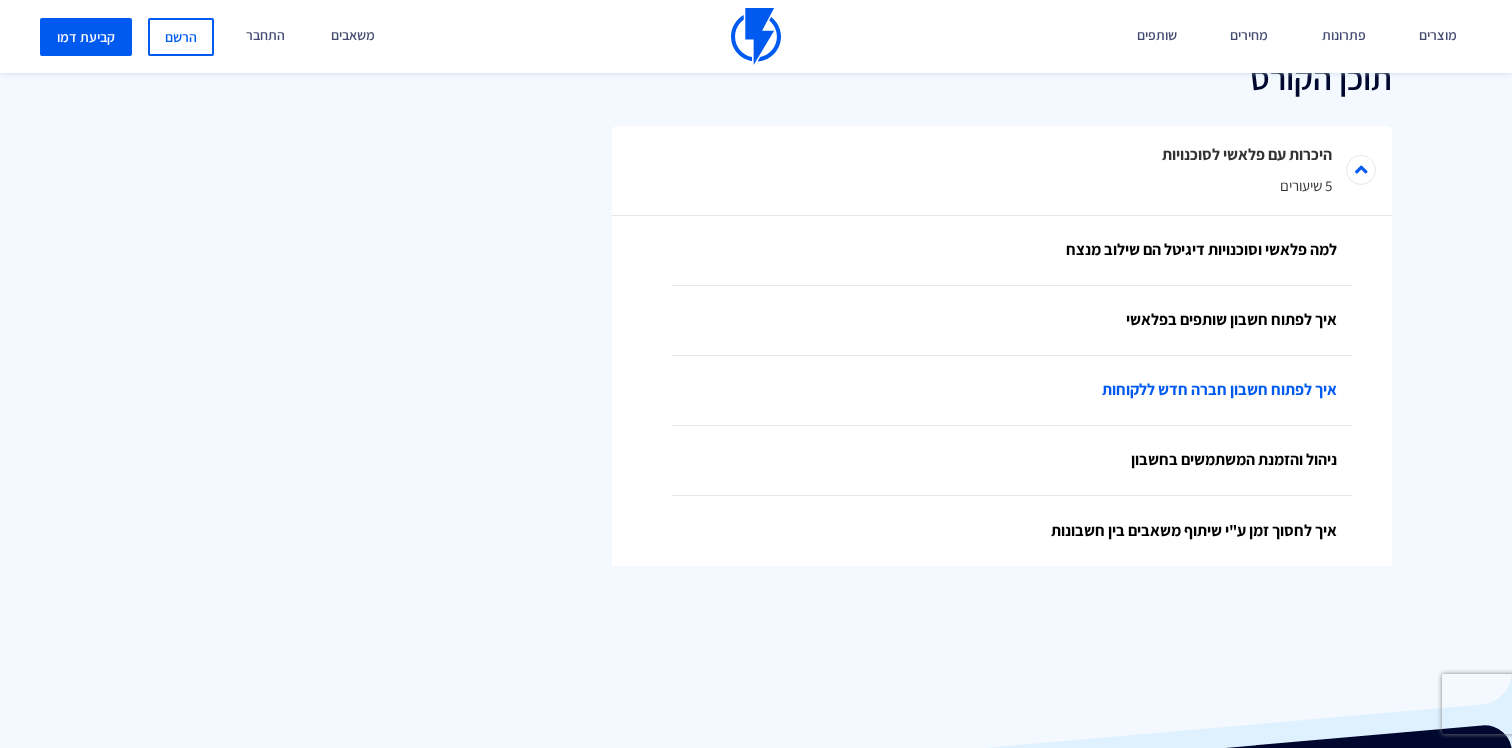 click on "איך לפתוח חשבון חברה חדש ללקוחות" at bounding box center [1012, 391] 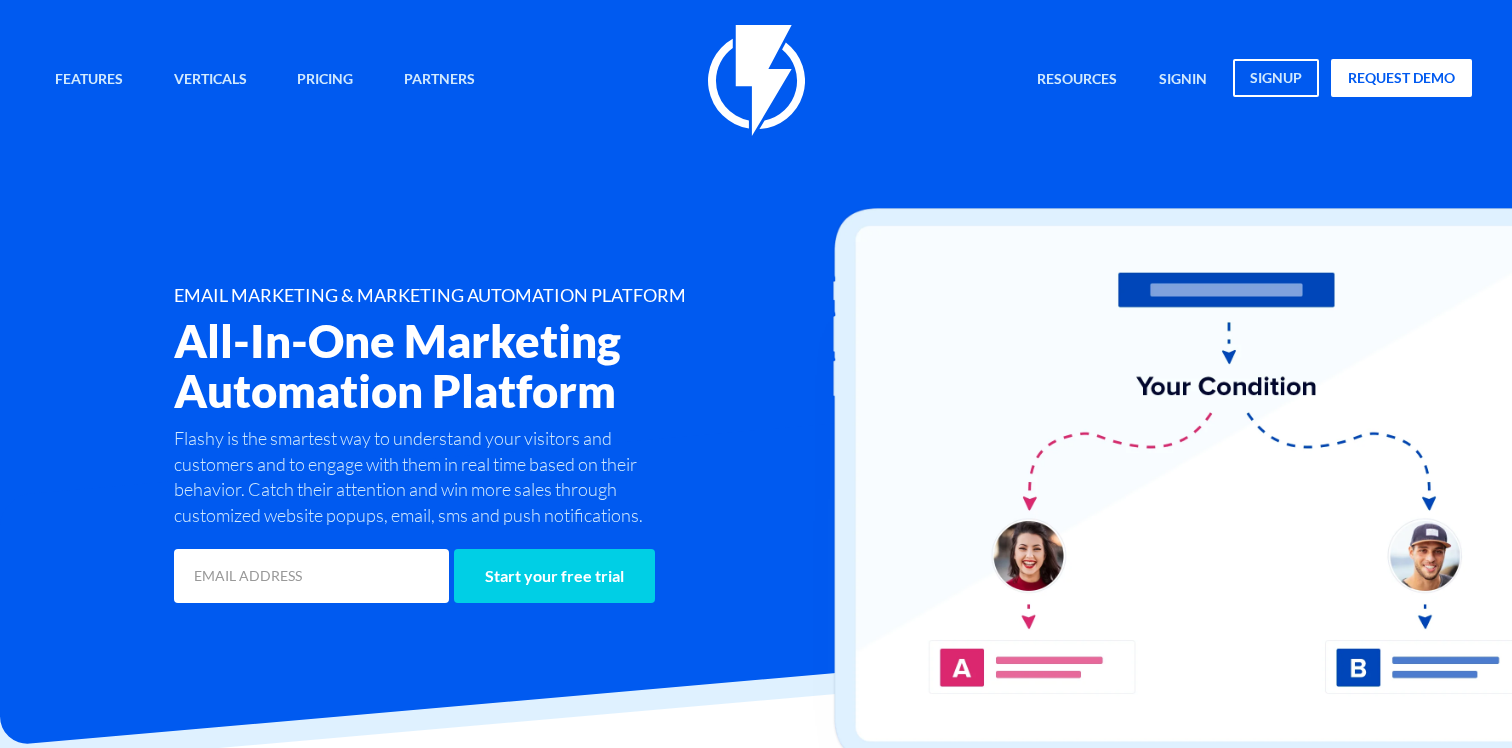 scroll, scrollTop: 0, scrollLeft: 0, axis: both 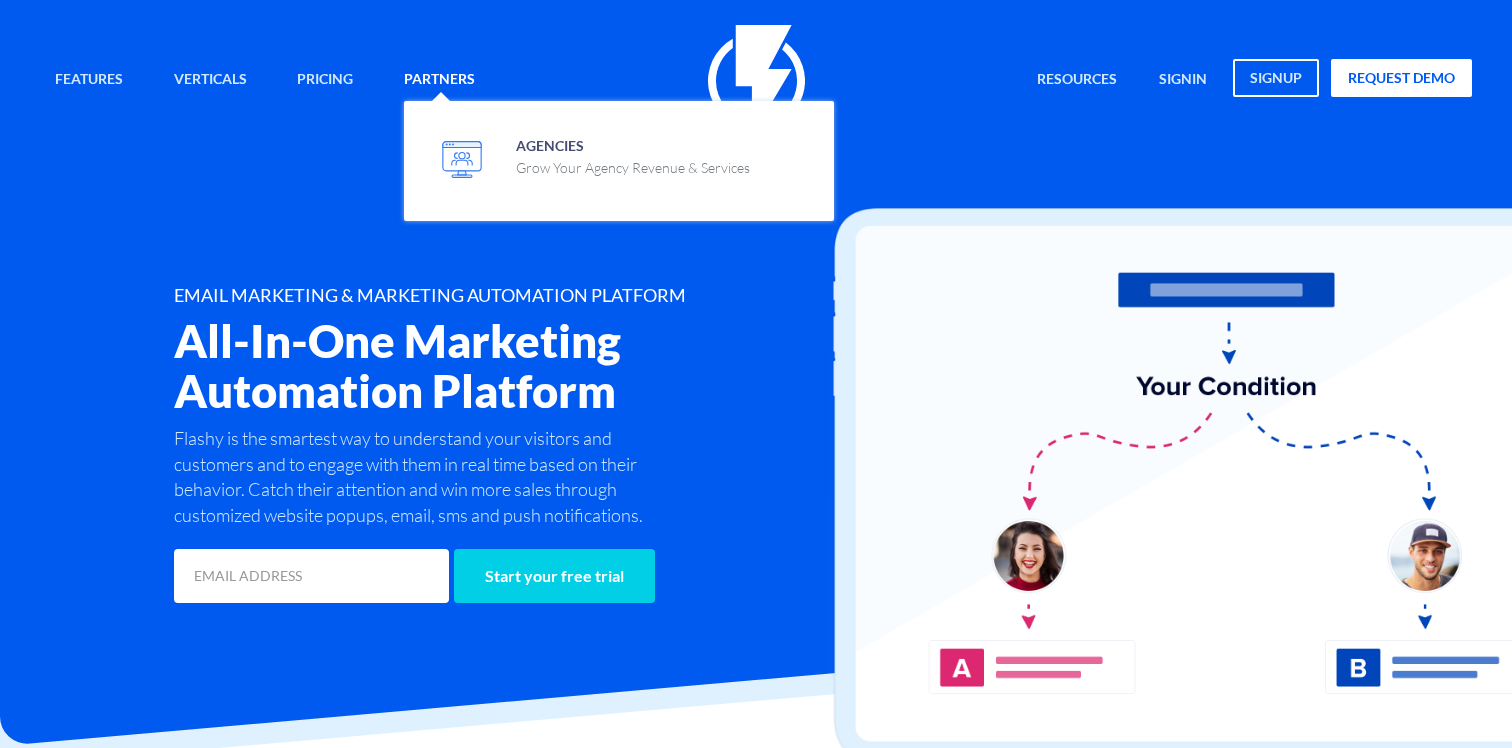 click on "Partners" at bounding box center (439, 80) 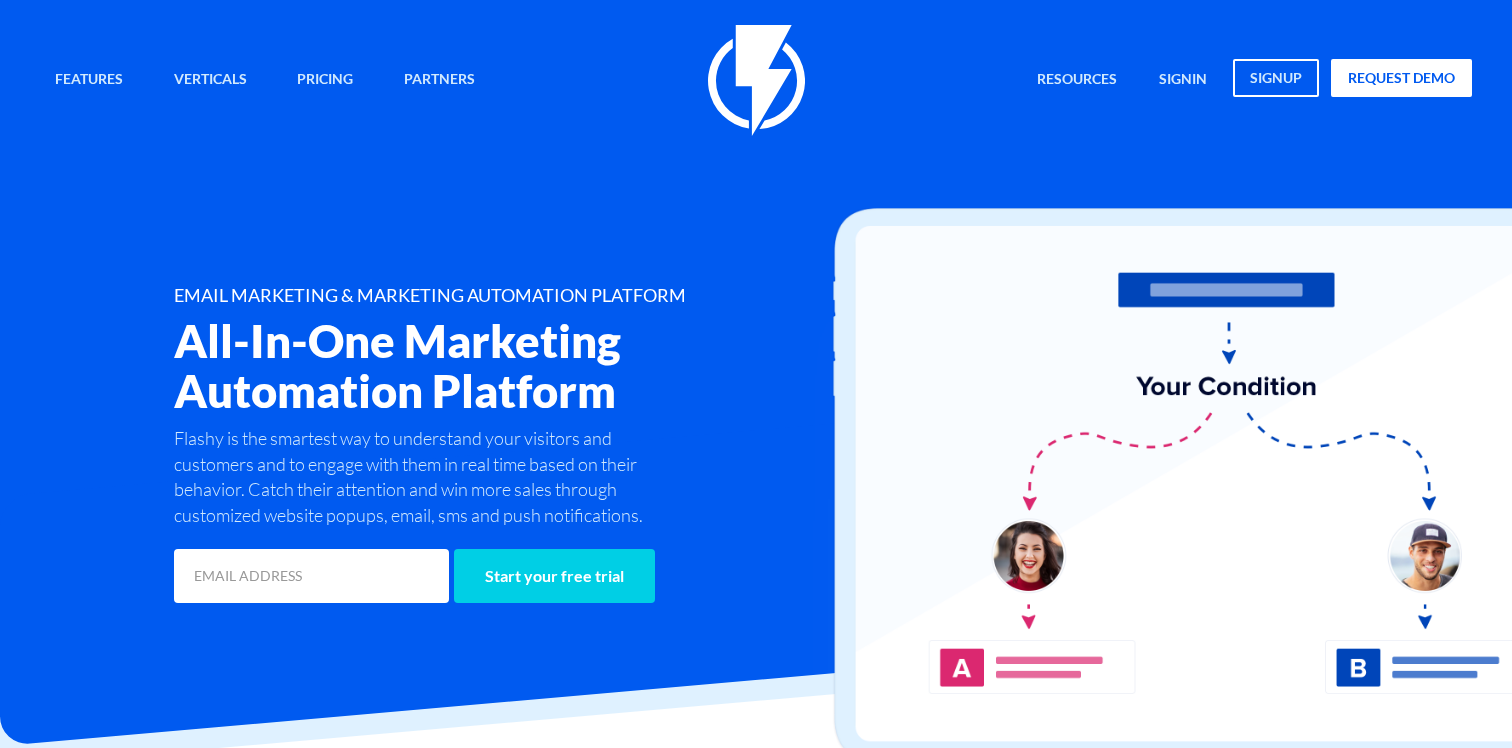scroll, scrollTop: 0, scrollLeft: 0, axis: both 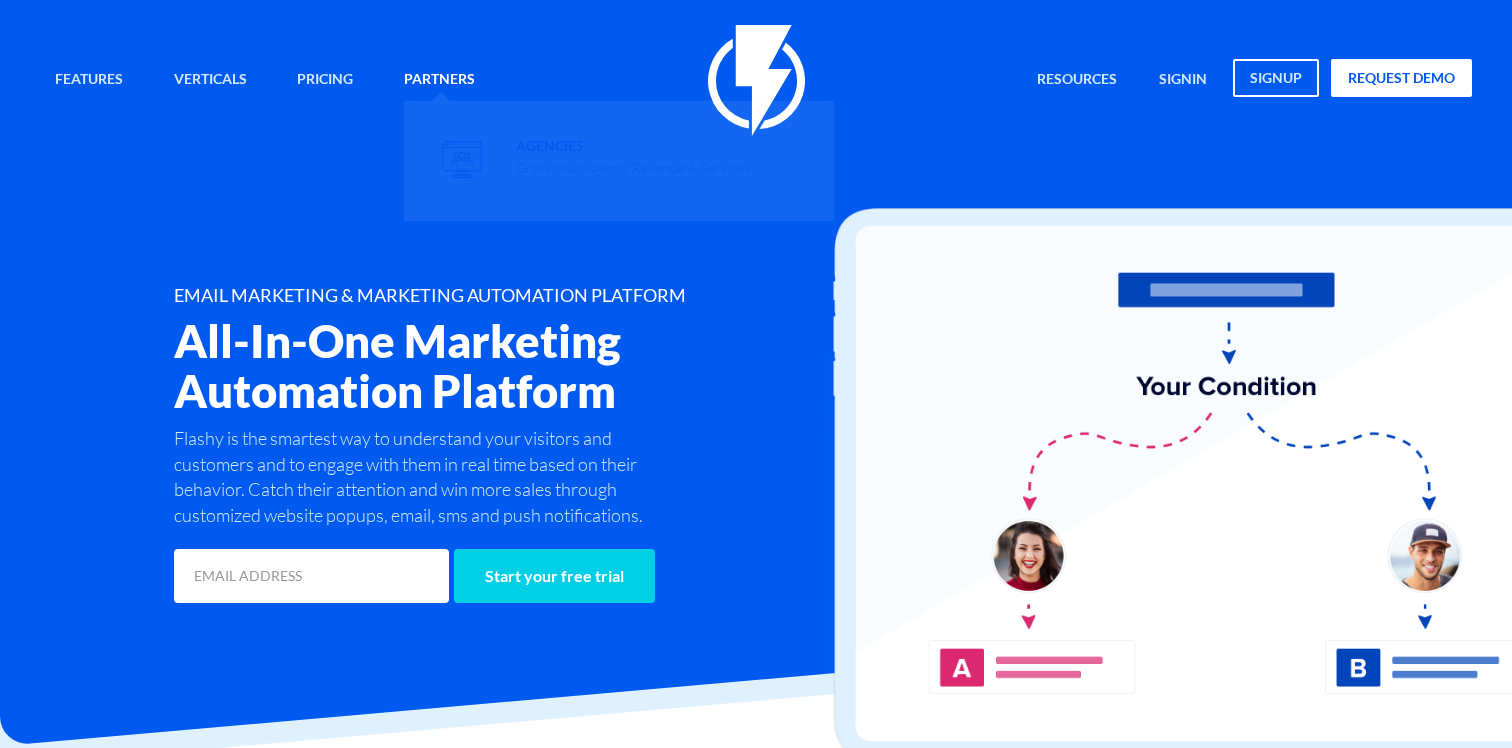 click on "Agencies  Grow Your Agency Revenue & Services" at bounding box center (633, 154) 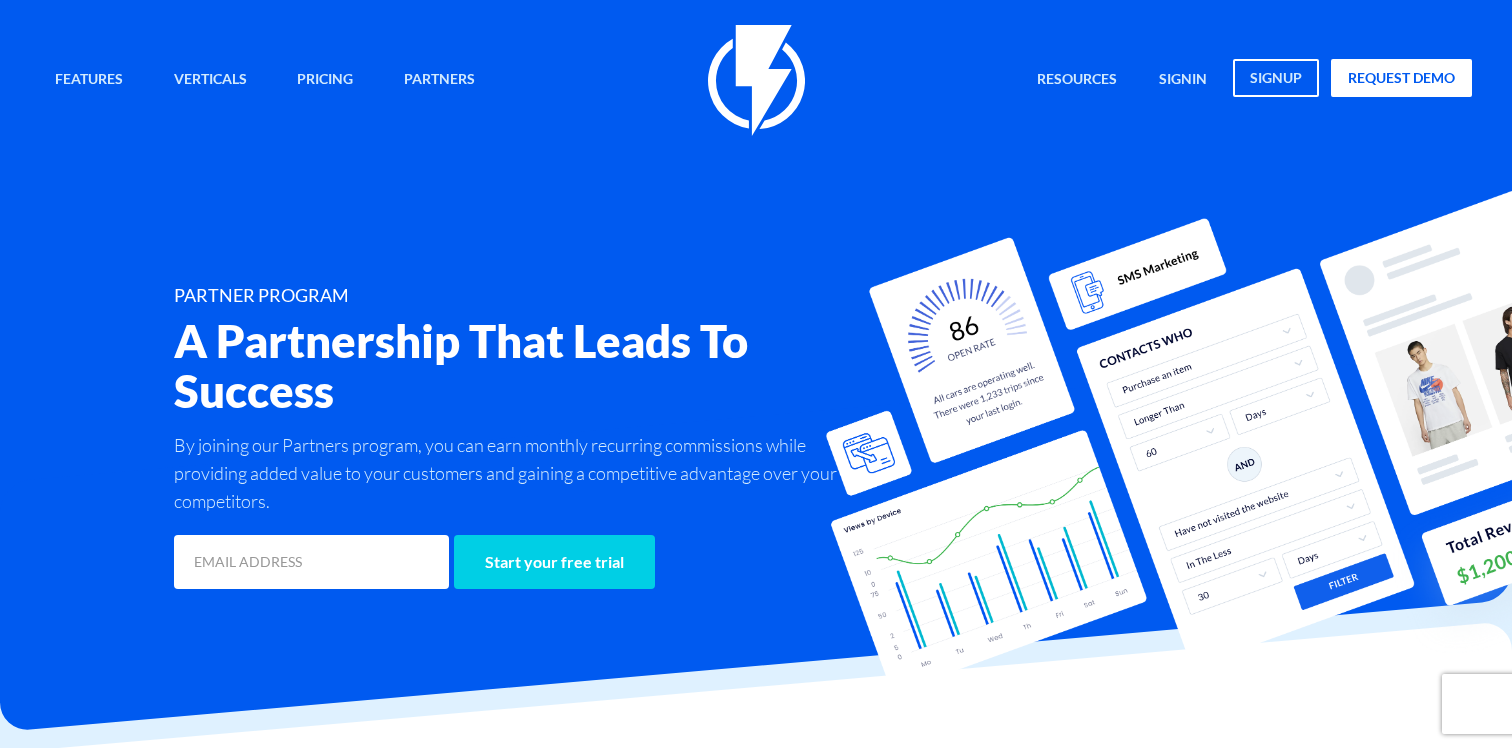 scroll, scrollTop: 0, scrollLeft: 0, axis: both 